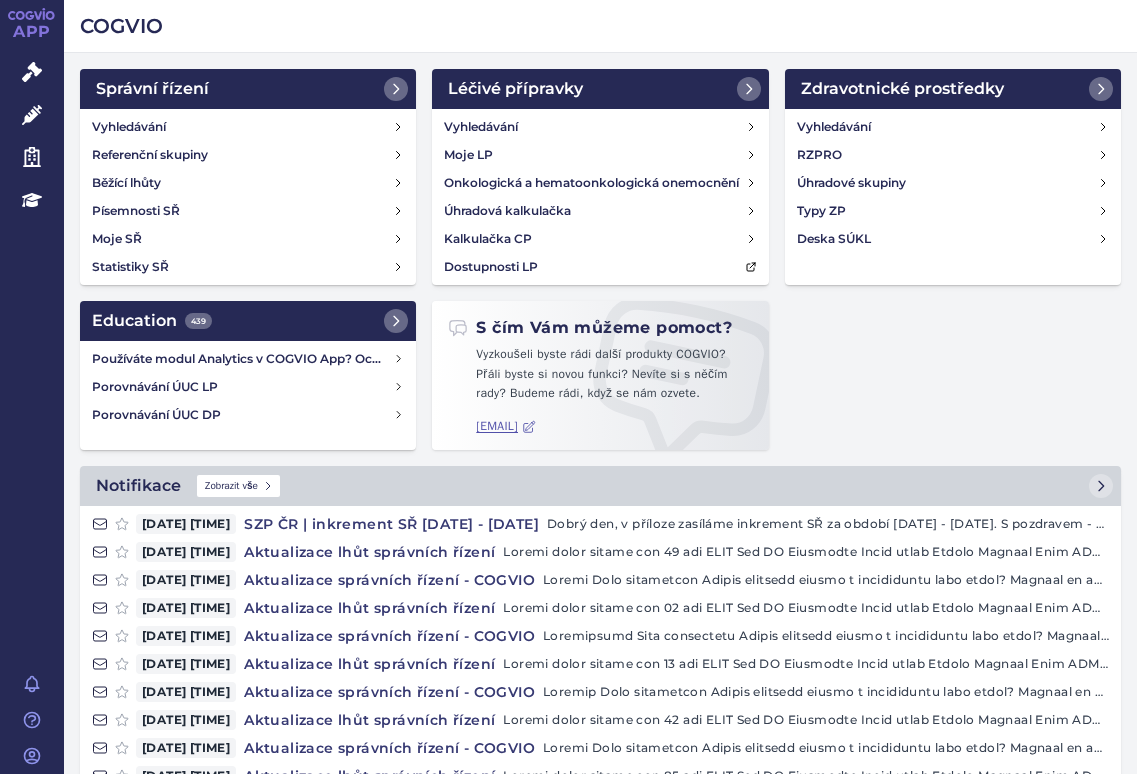 scroll, scrollTop: 0, scrollLeft: 0, axis: both 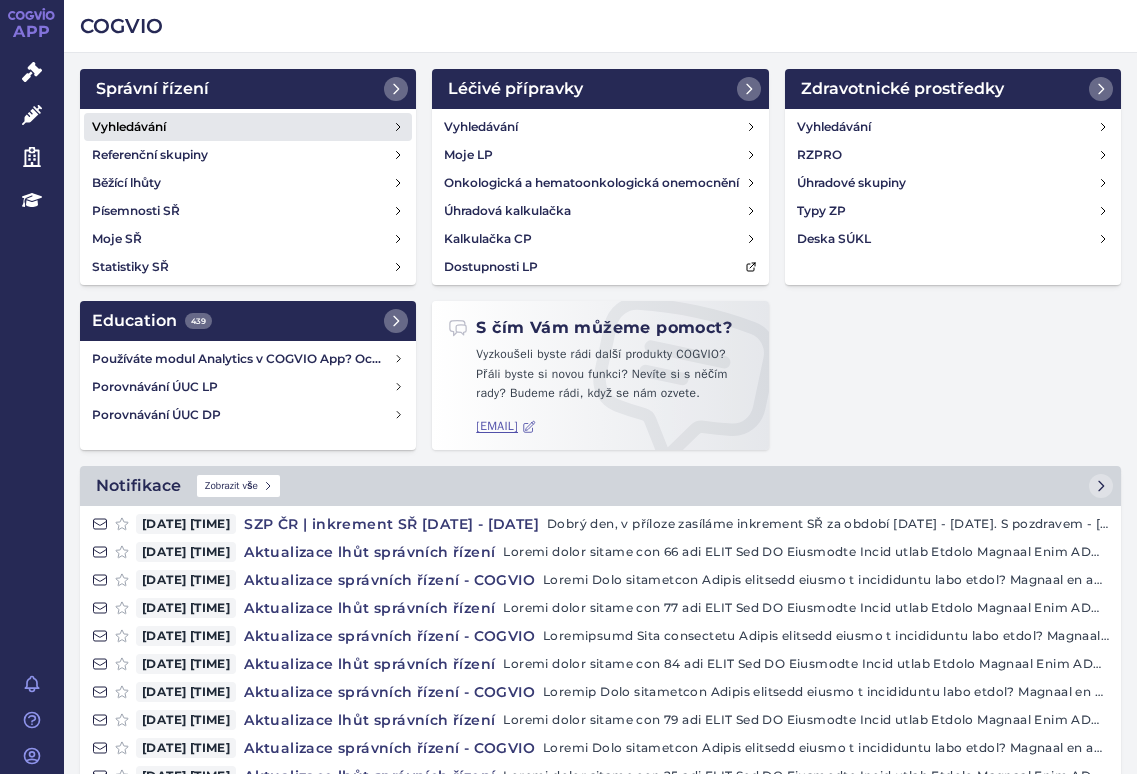 click on "Vyhledávání" at bounding box center (248, 127) 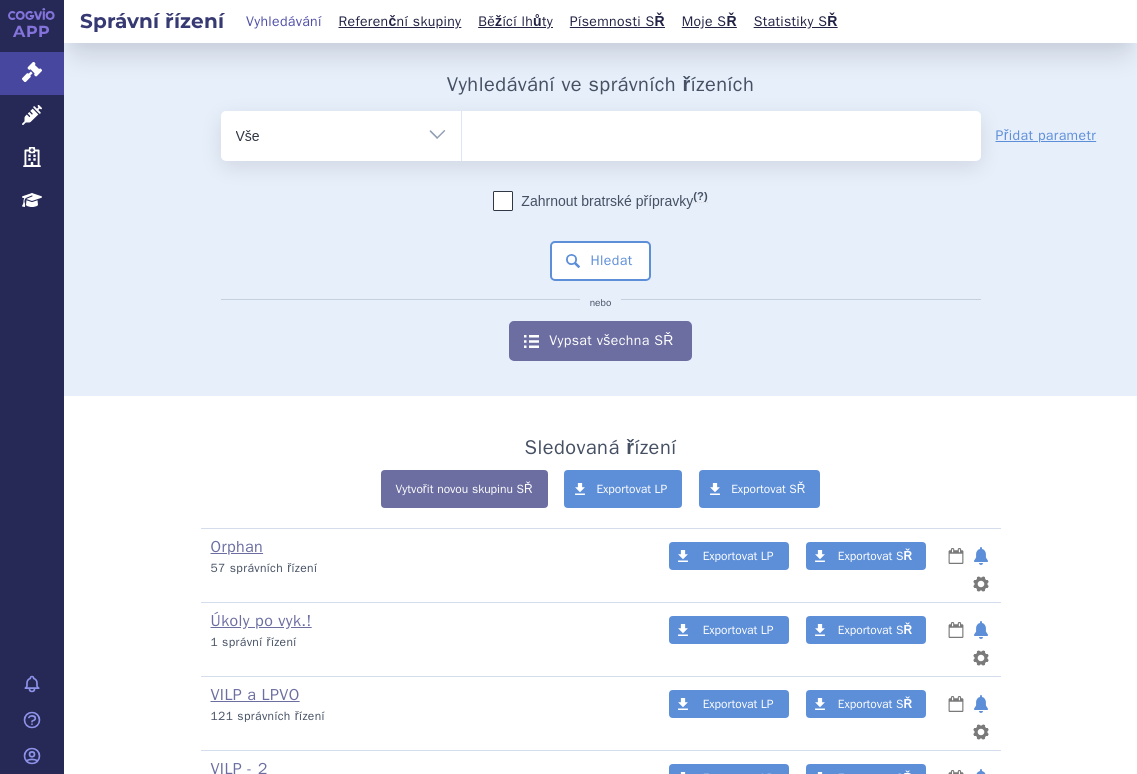 scroll, scrollTop: 0, scrollLeft: 0, axis: both 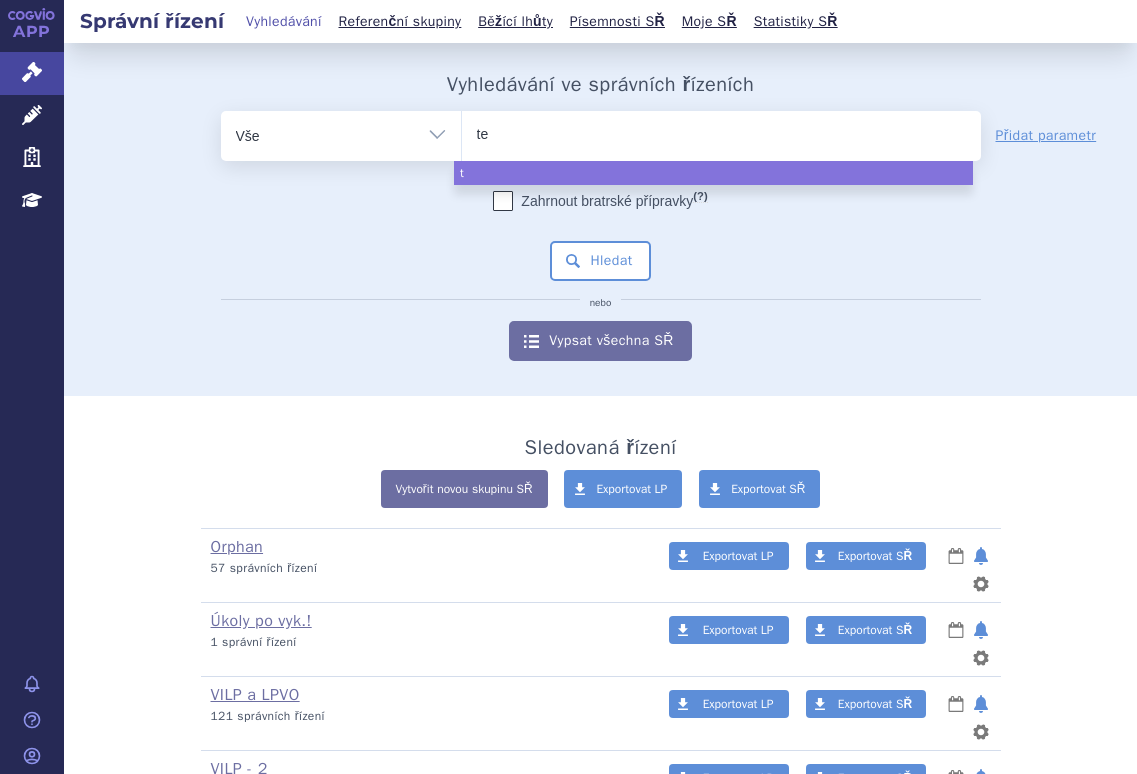type on "tep" 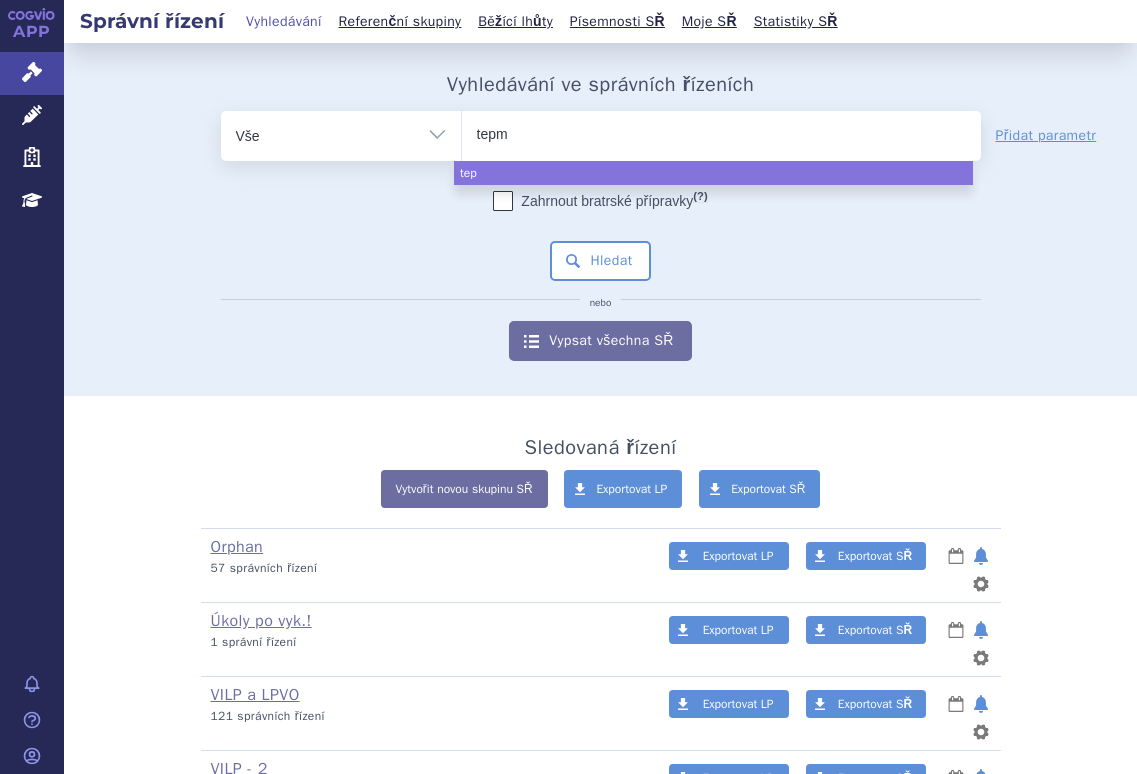 type on "tepme" 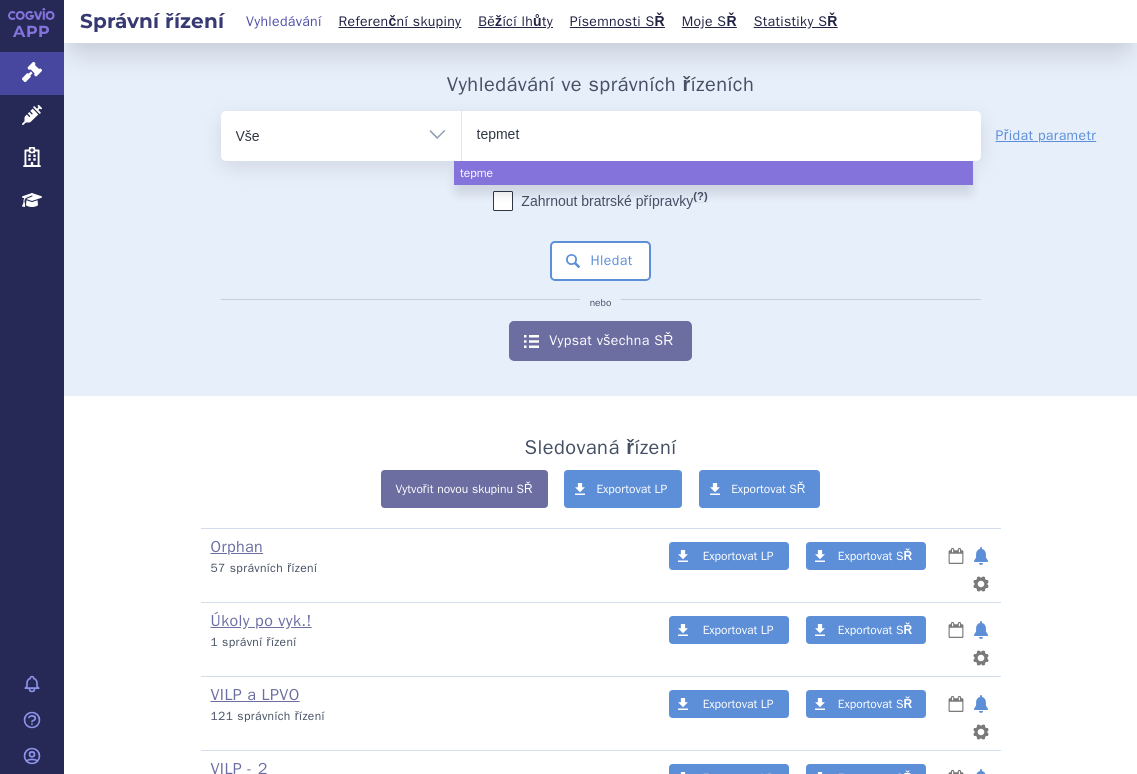 type on "tepmetk" 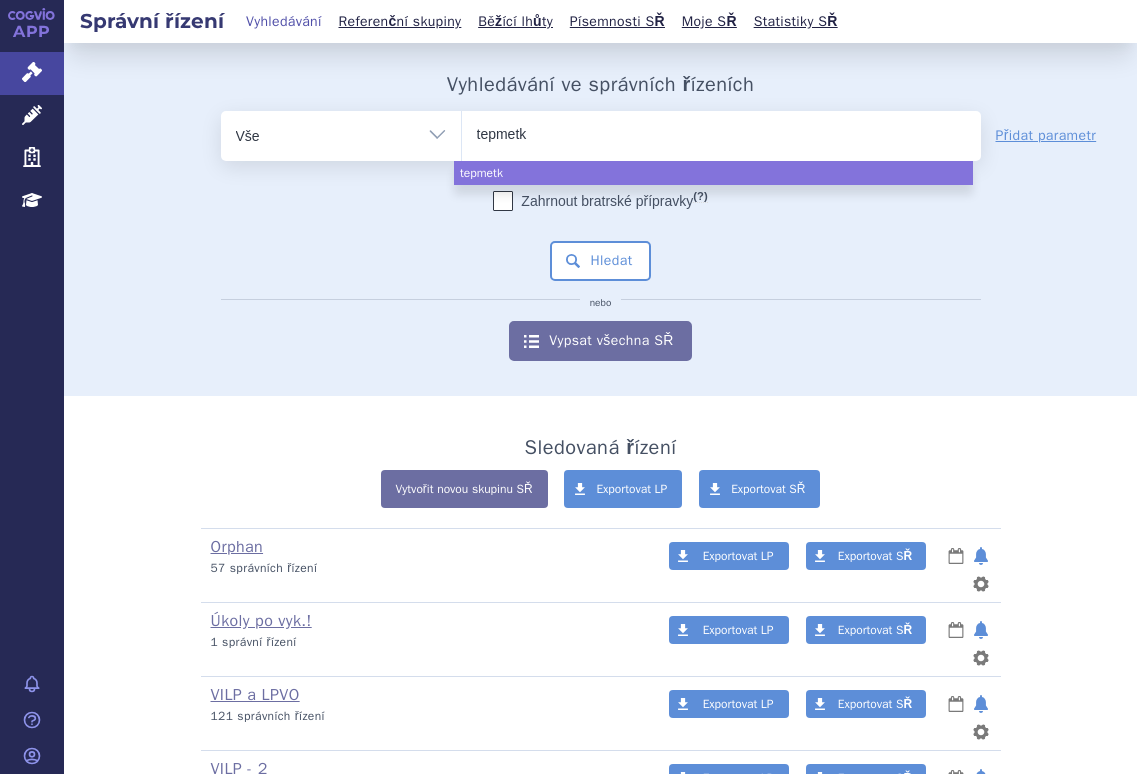 type on "tepmetko" 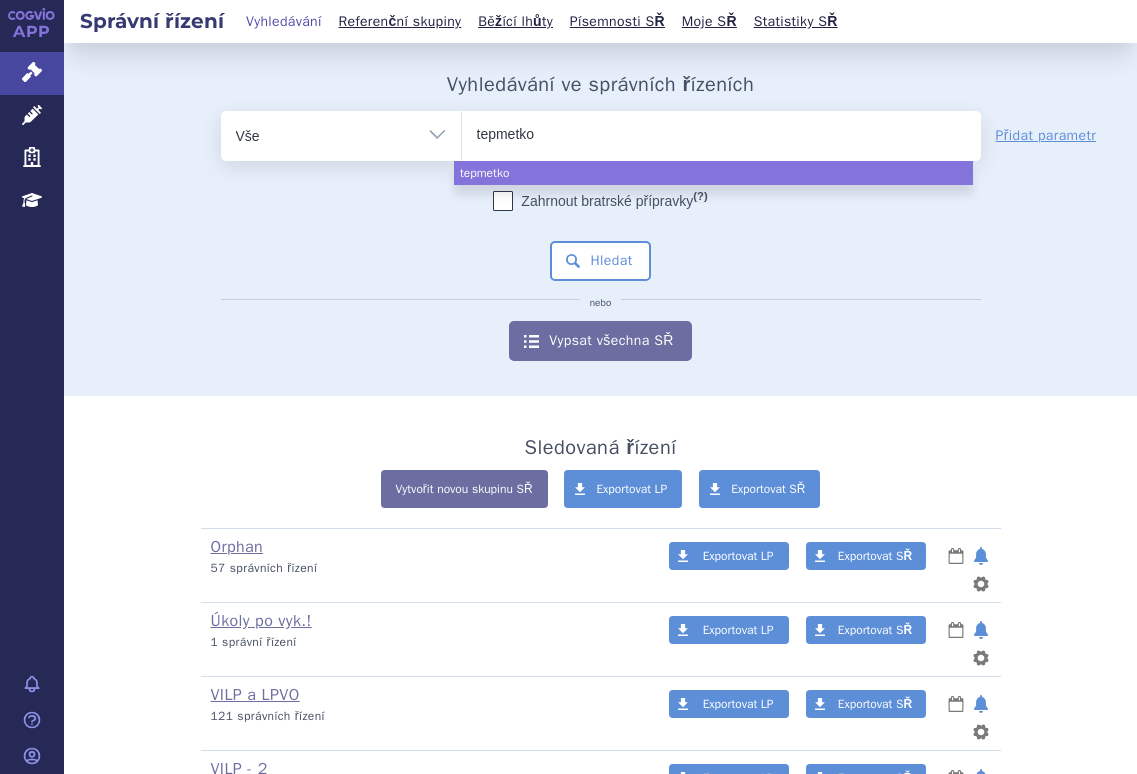 select on "tepmetko" 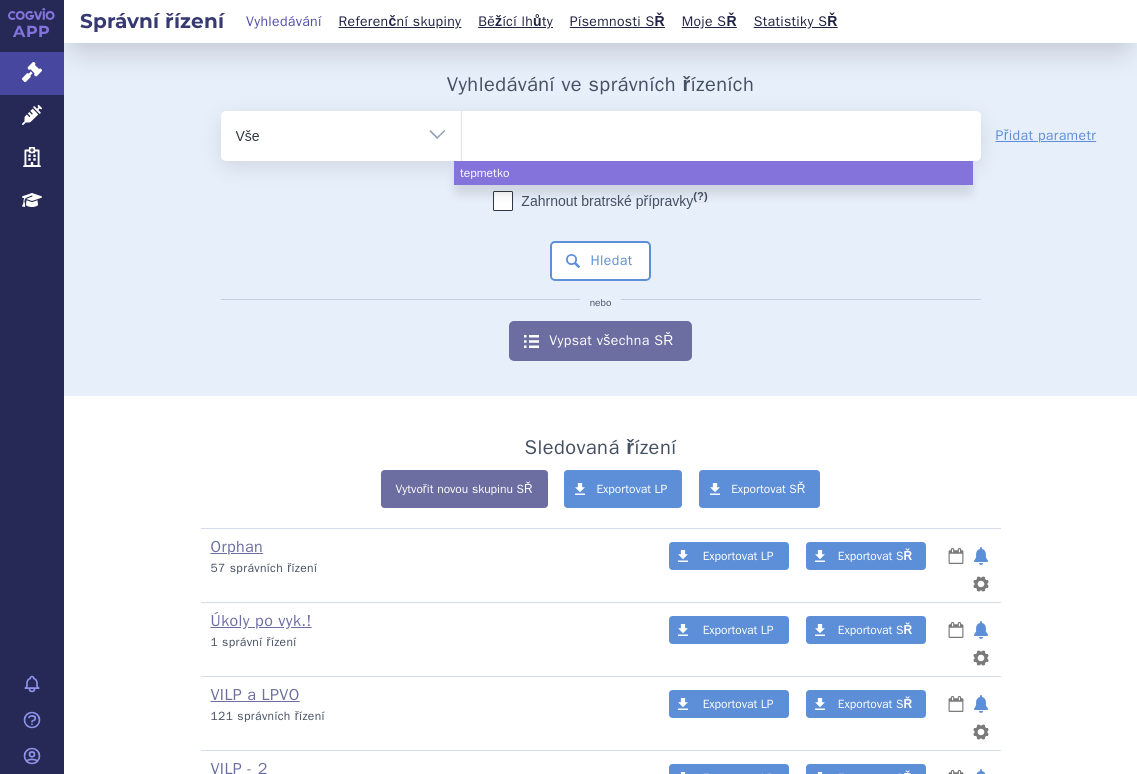 click on "Zahrnout bratrské přípravky  (?)
* Pozor, hledání dle vyhledávacího parametru  Indikační omezení dle MeSH  právě prochází aktualizací, neboť bylo vydáno nové SCAU. Výsledek vašeho hledání může být mírně omezený. Všechna data budou opět k dispozici během několika dní.
Hledat
nebo
Vypsat všechna SŘ" at bounding box center (601, 276) 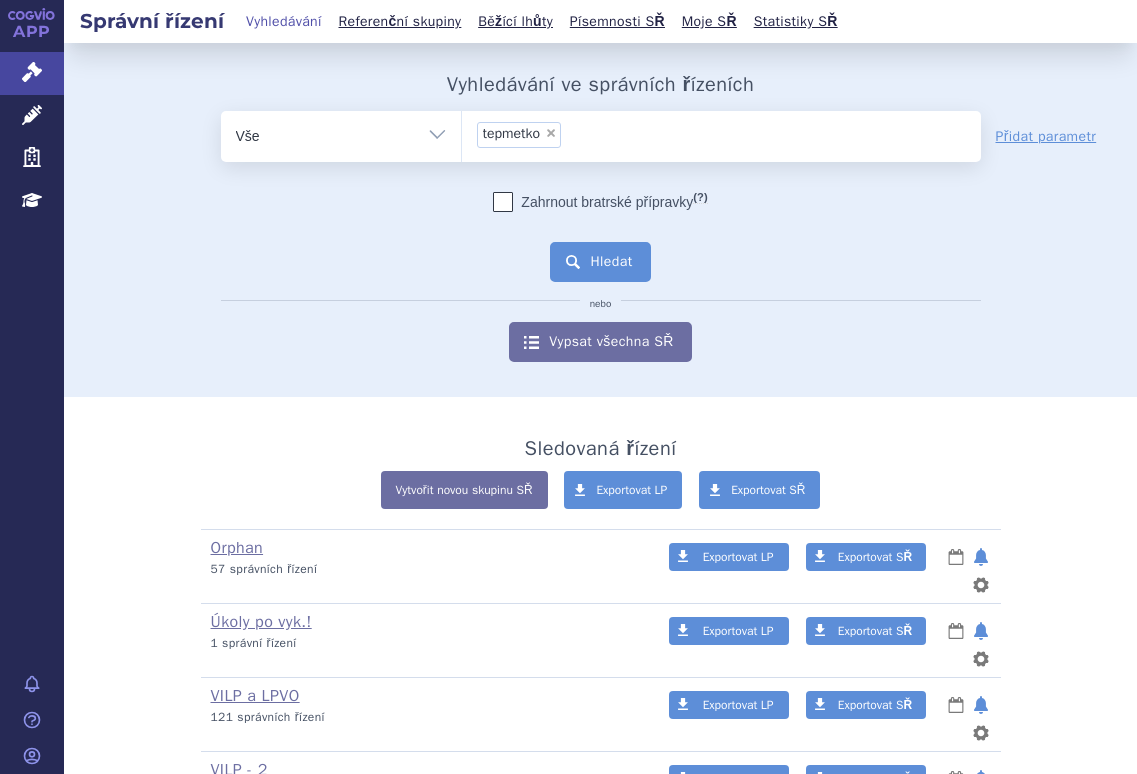 click on "Hledat" at bounding box center [600, 262] 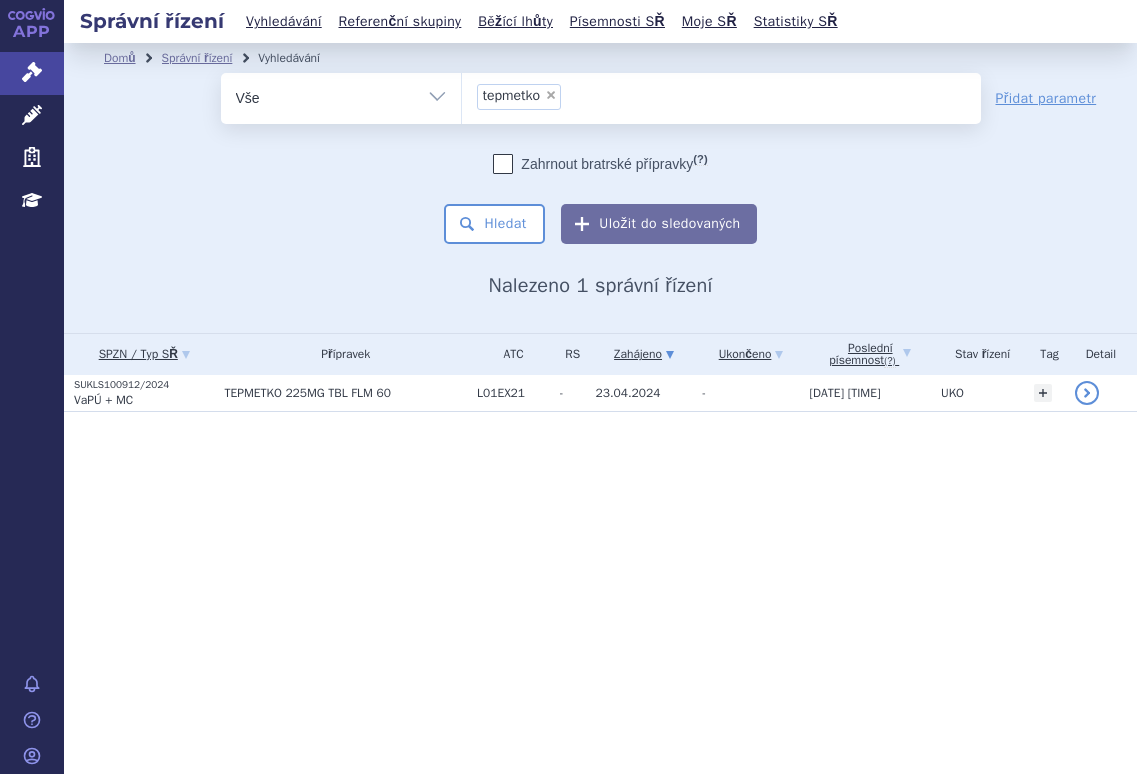 scroll, scrollTop: 0, scrollLeft: 0, axis: both 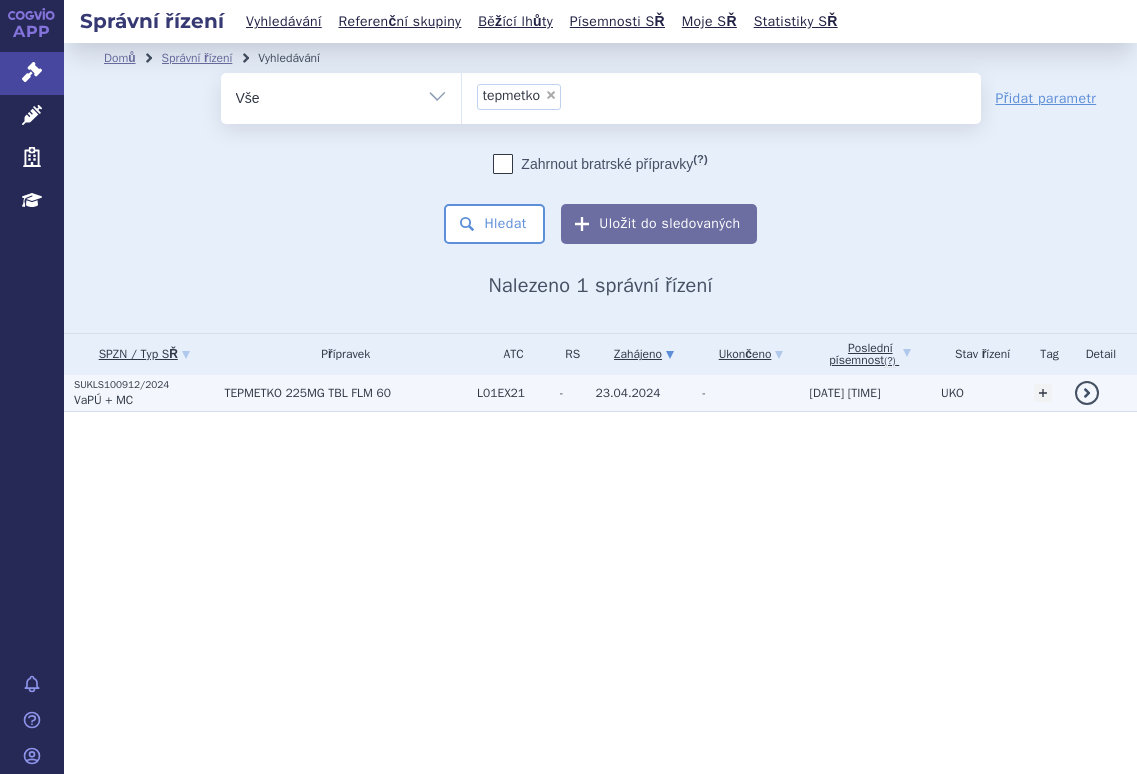 click on "TEPMETKO 225MG TBL FLM 60" at bounding box center (345, 393) 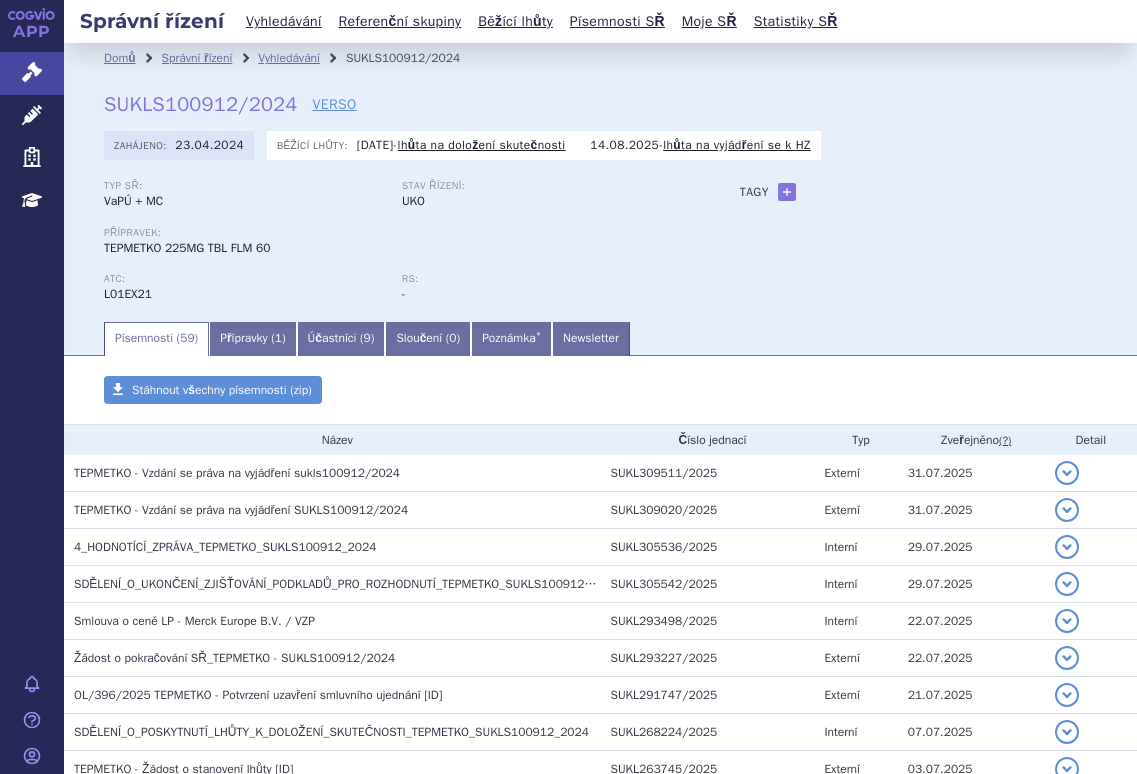 scroll, scrollTop: 0, scrollLeft: 0, axis: both 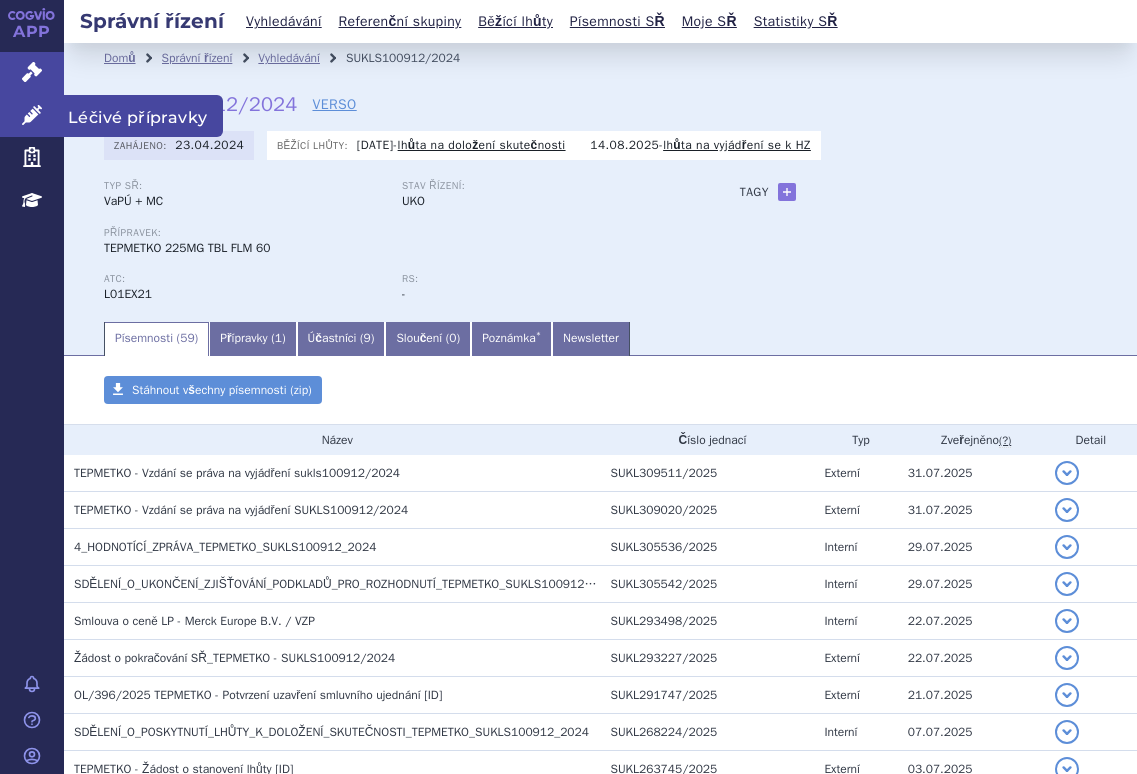 click on "Léčivé přípravky" at bounding box center (32, 116) 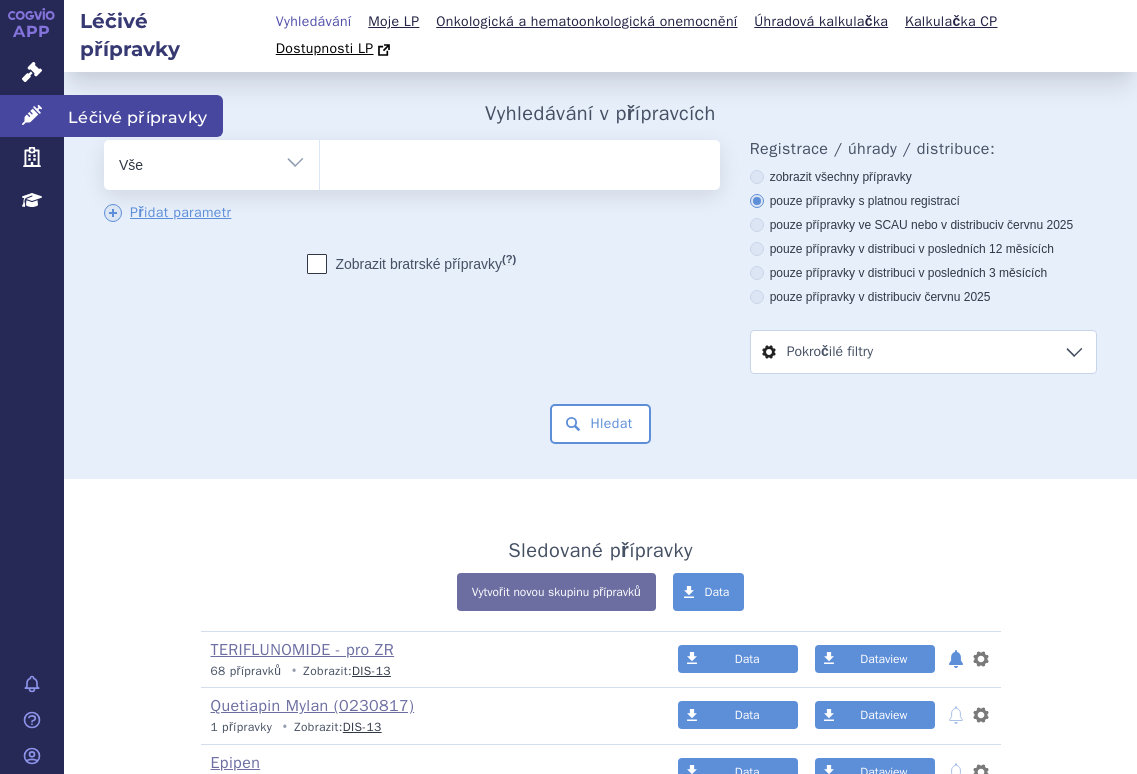 scroll, scrollTop: 0, scrollLeft: 0, axis: both 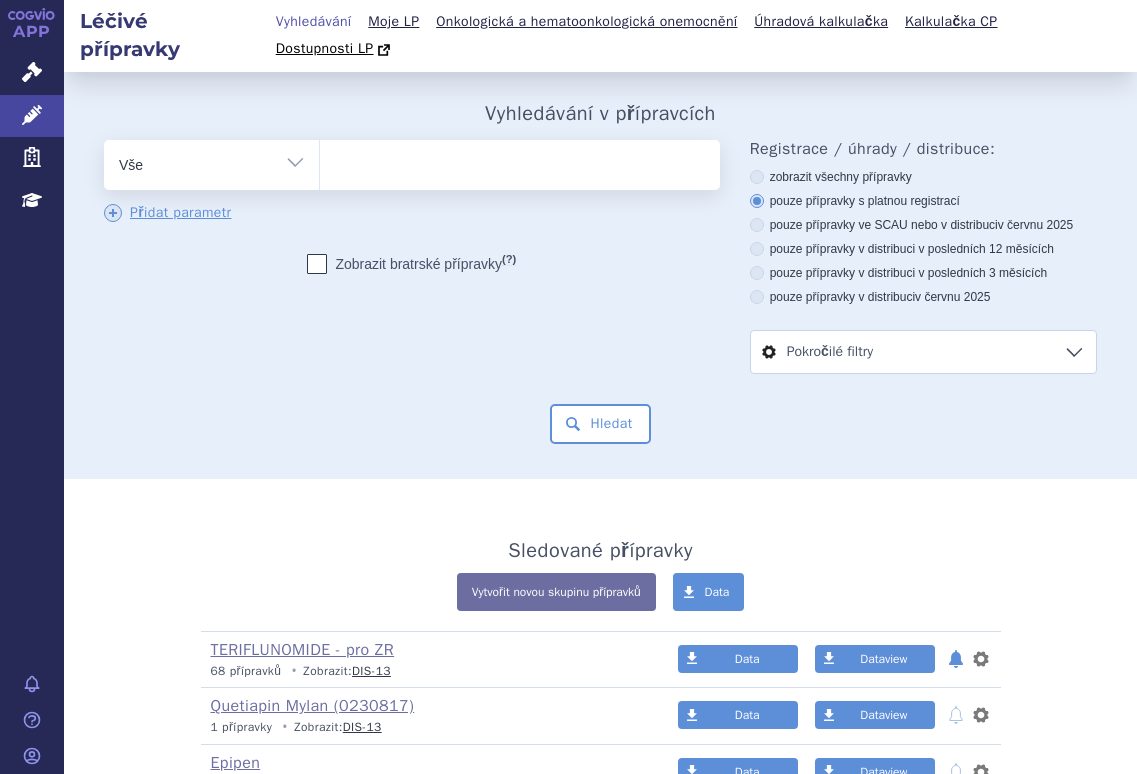 click at bounding box center [516, 161] 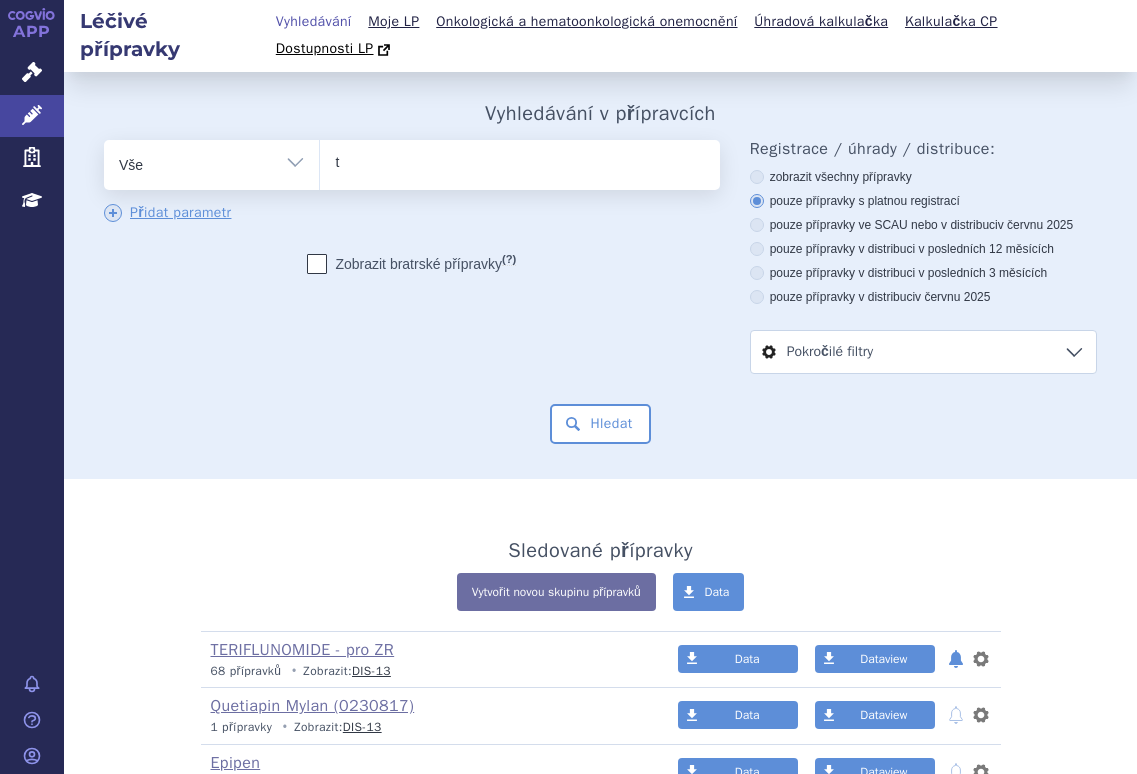 type on "te" 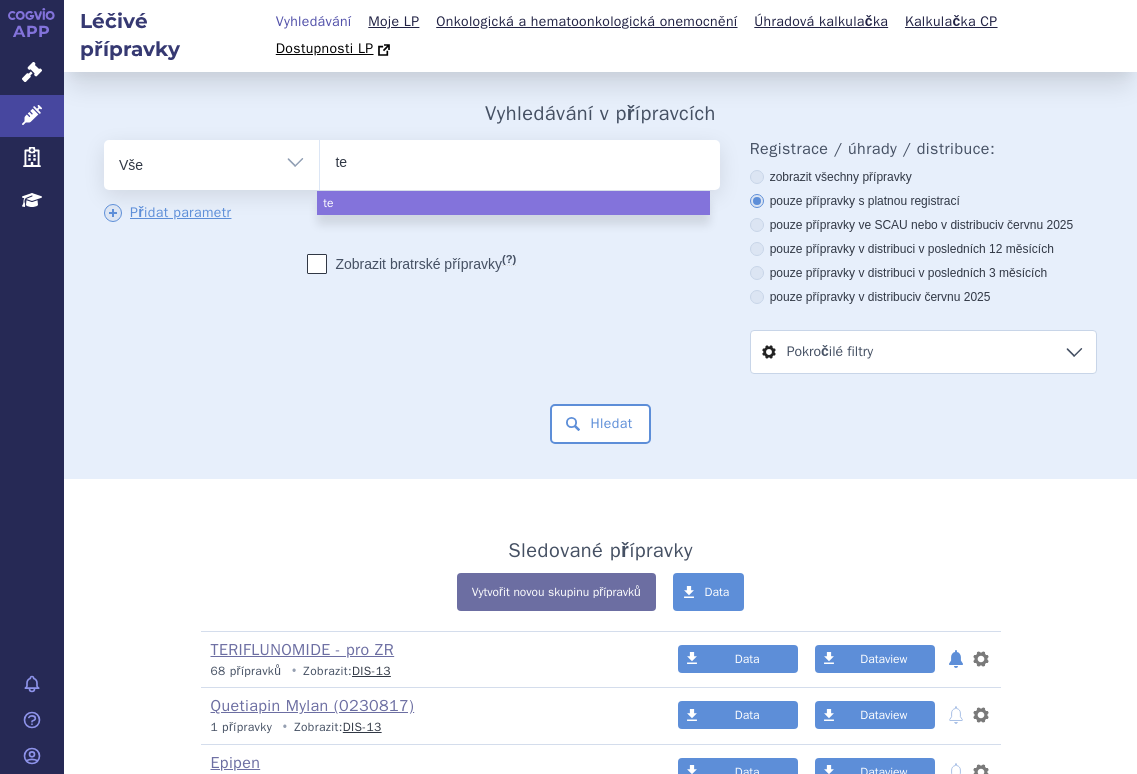 type on "tep" 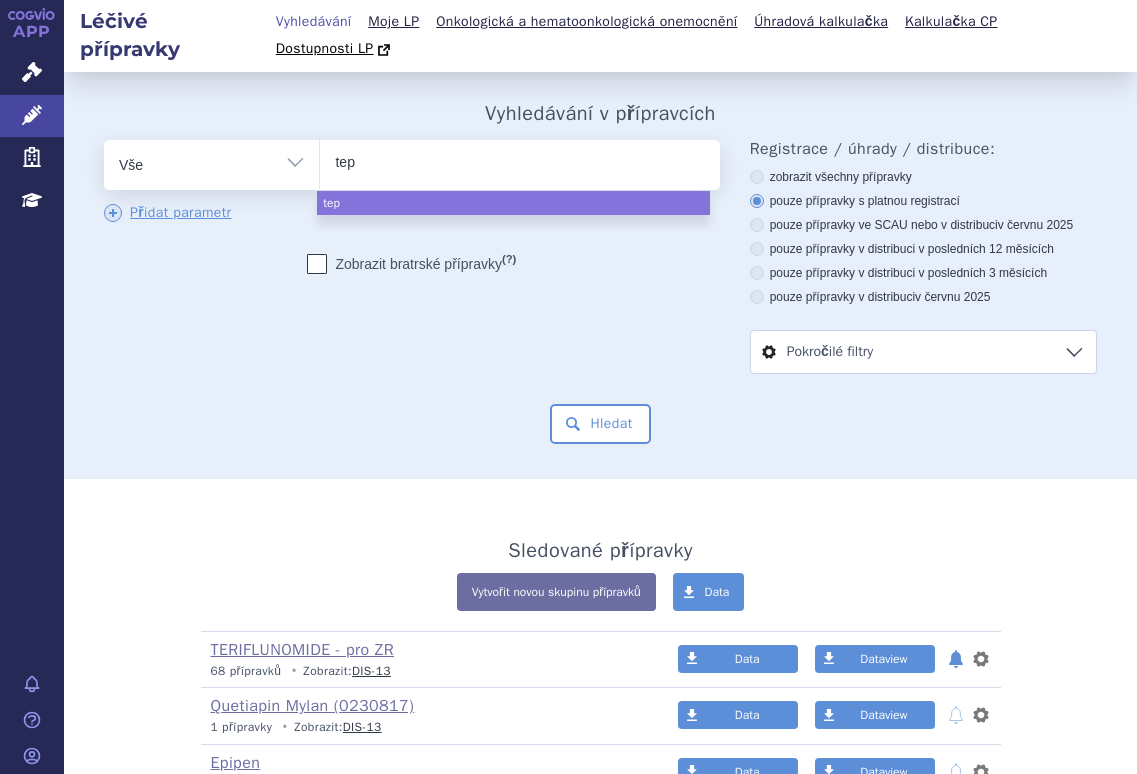 type on "tepm" 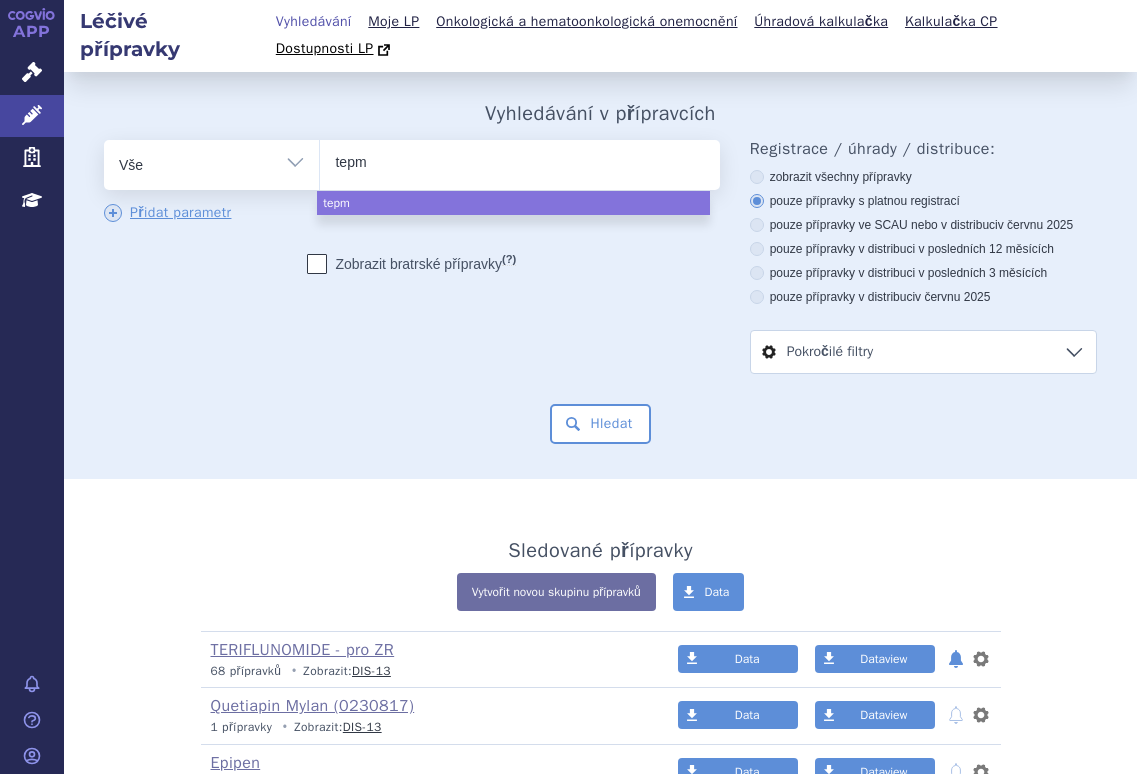 type on "tepme" 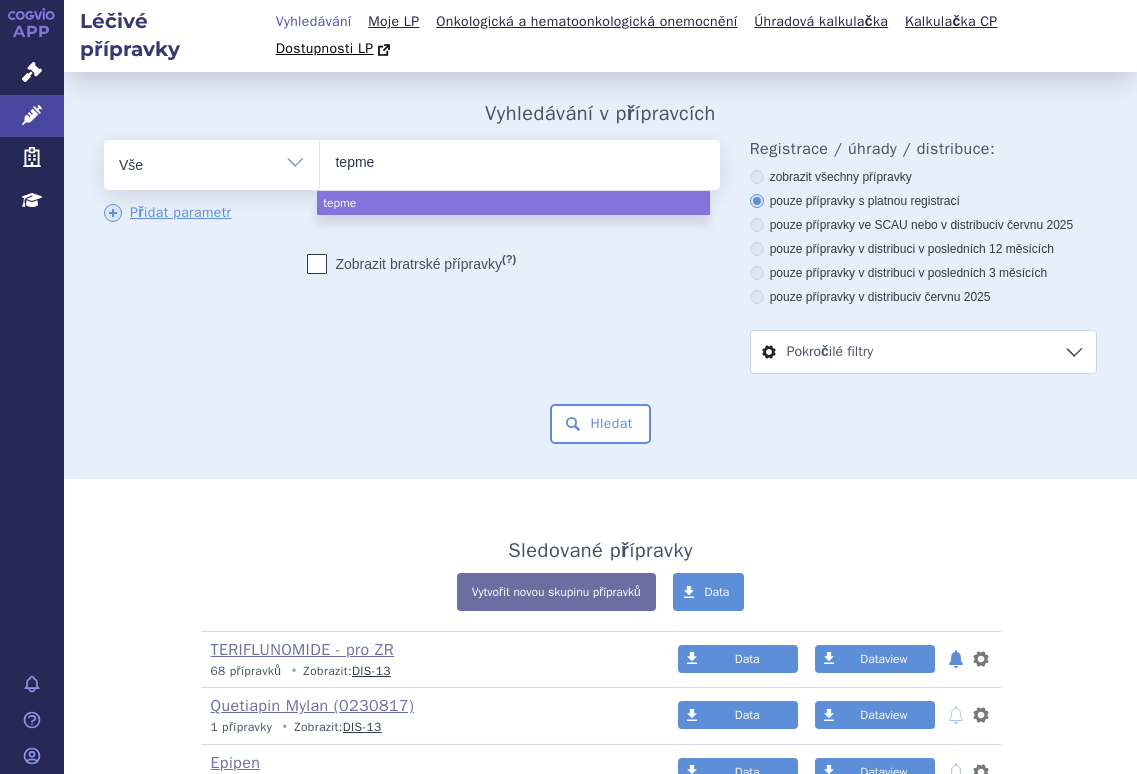type on "tepmet" 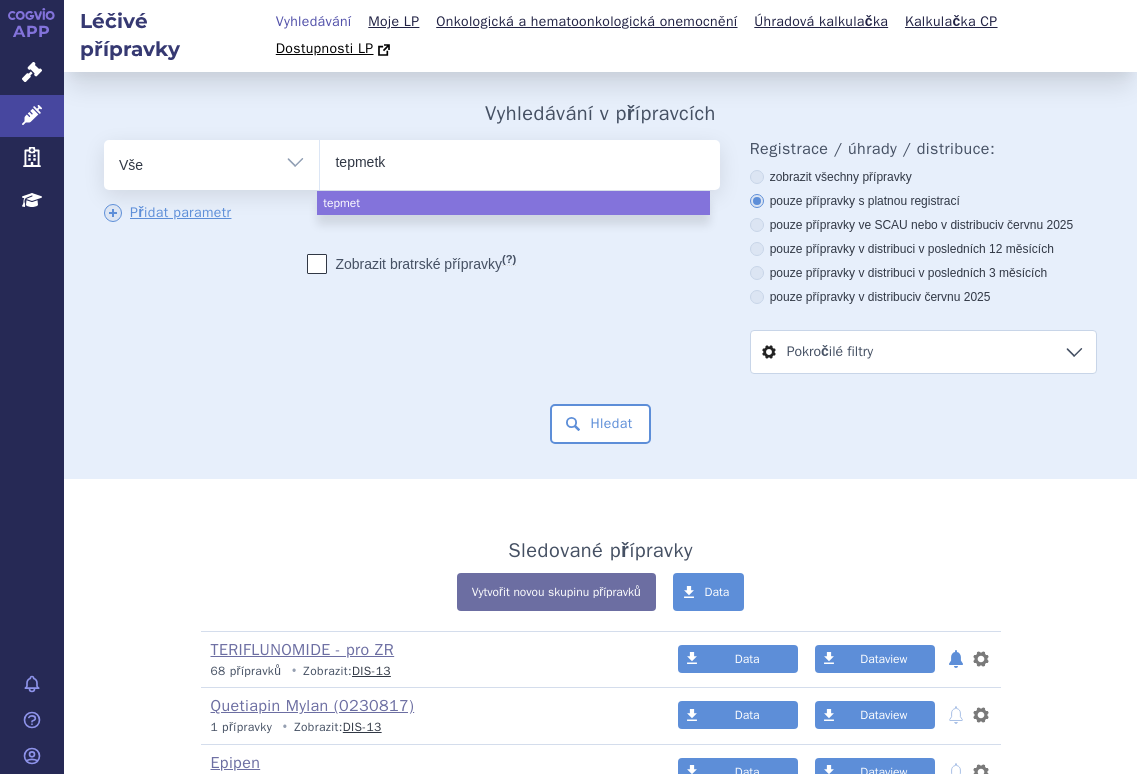 type on "tepmetko" 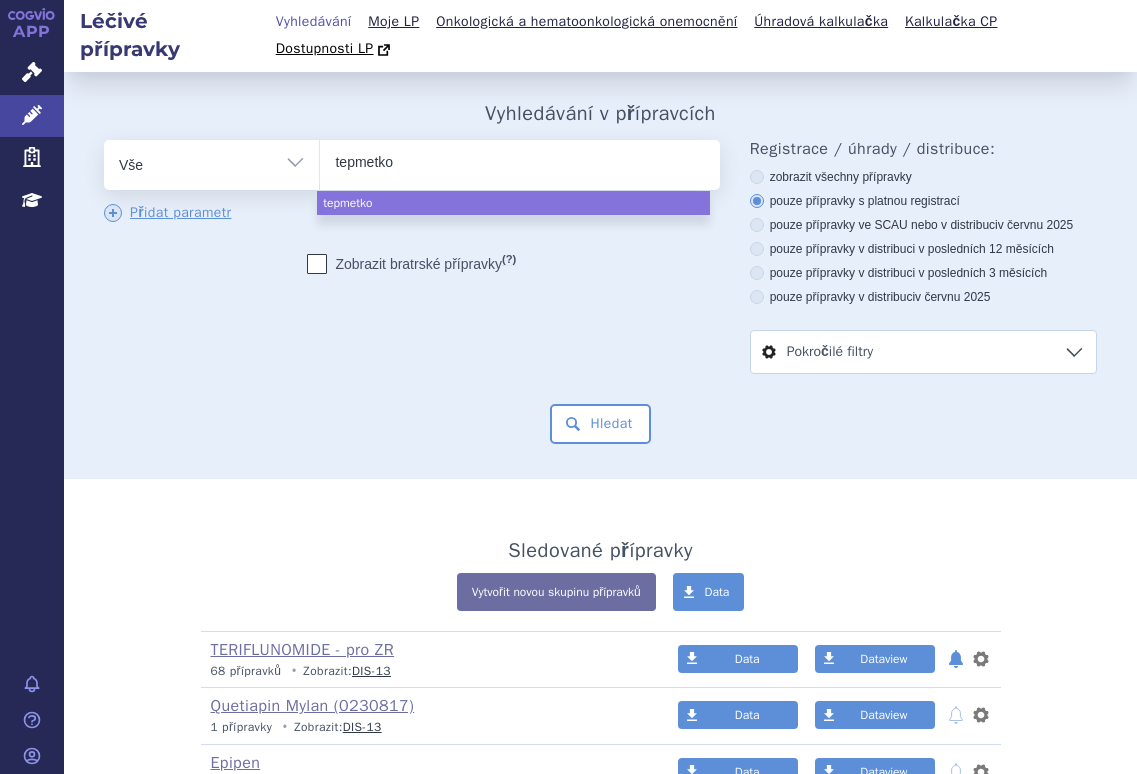 select on "tepmetko" 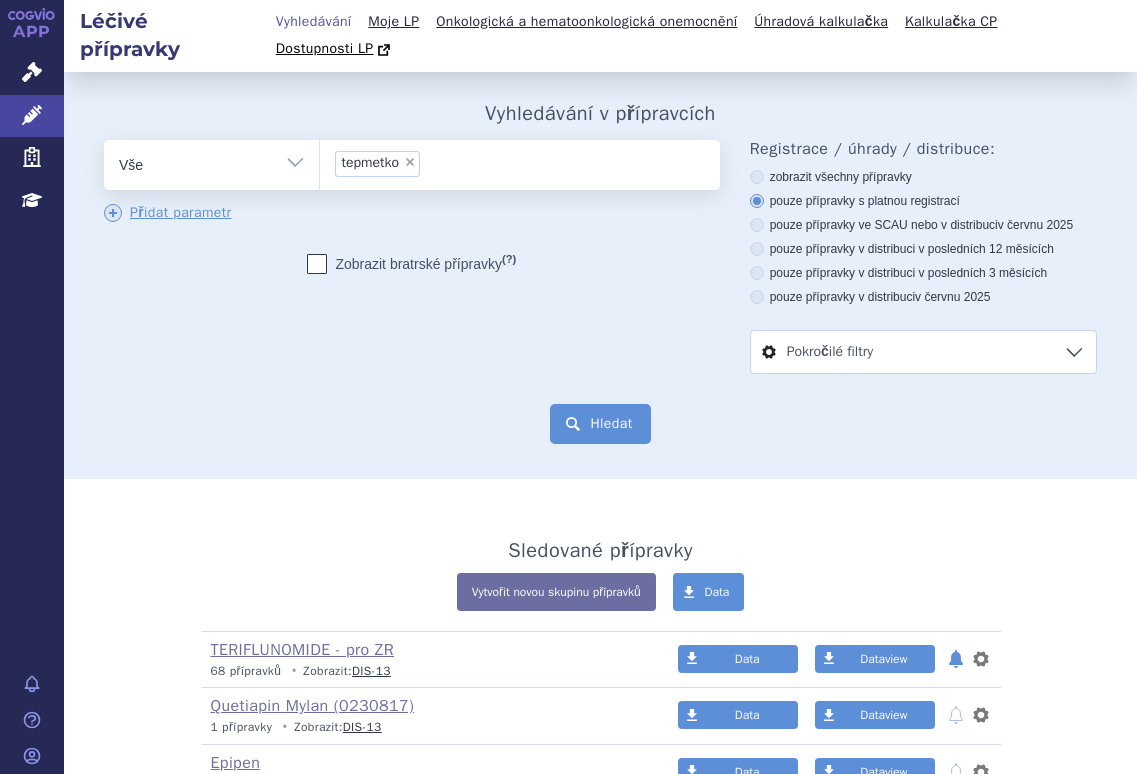 click on "Hledat" at bounding box center [600, 424] 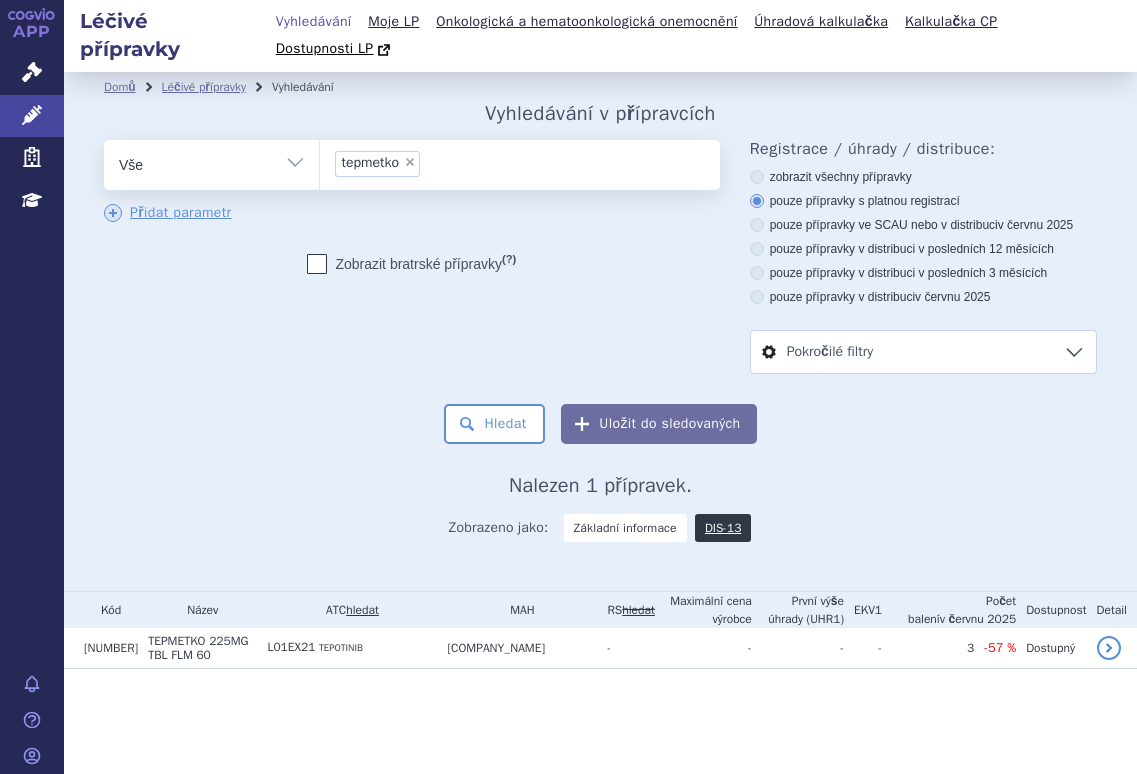 scroll, scrollTop: 0, scrollLeft: 0, axis: both 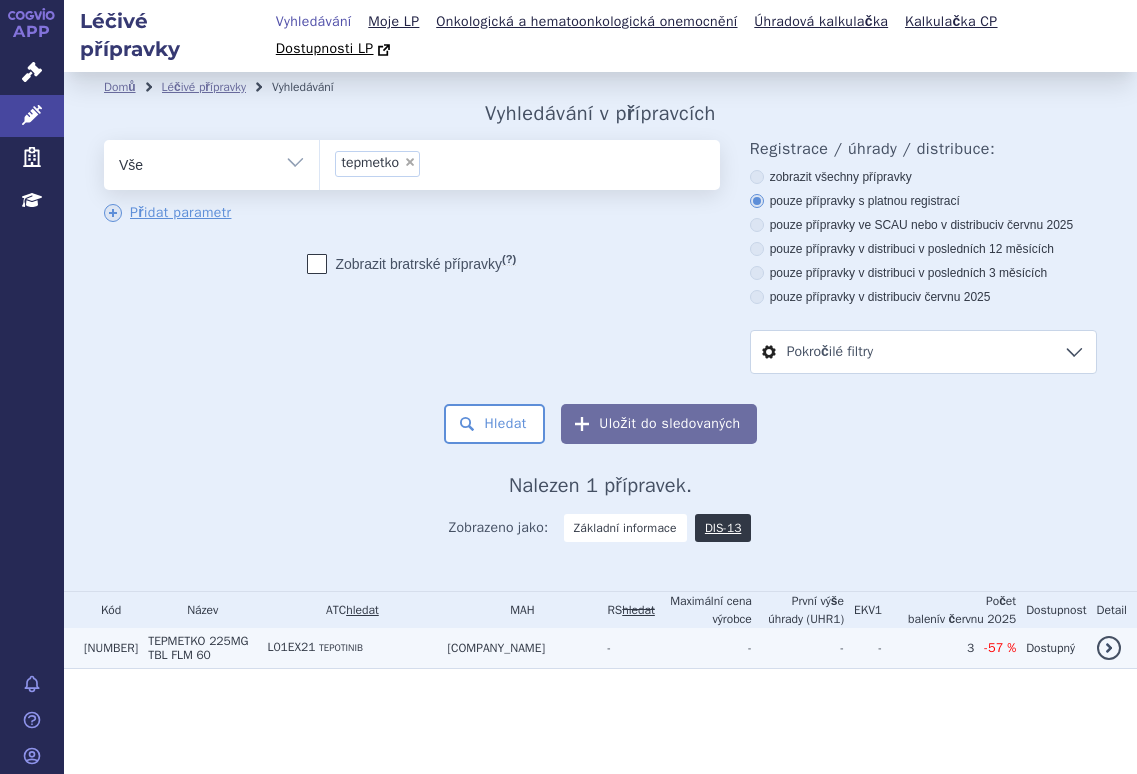 click on "L01EX21
[DRUG_NAME]" at bounding box center (347, 648) 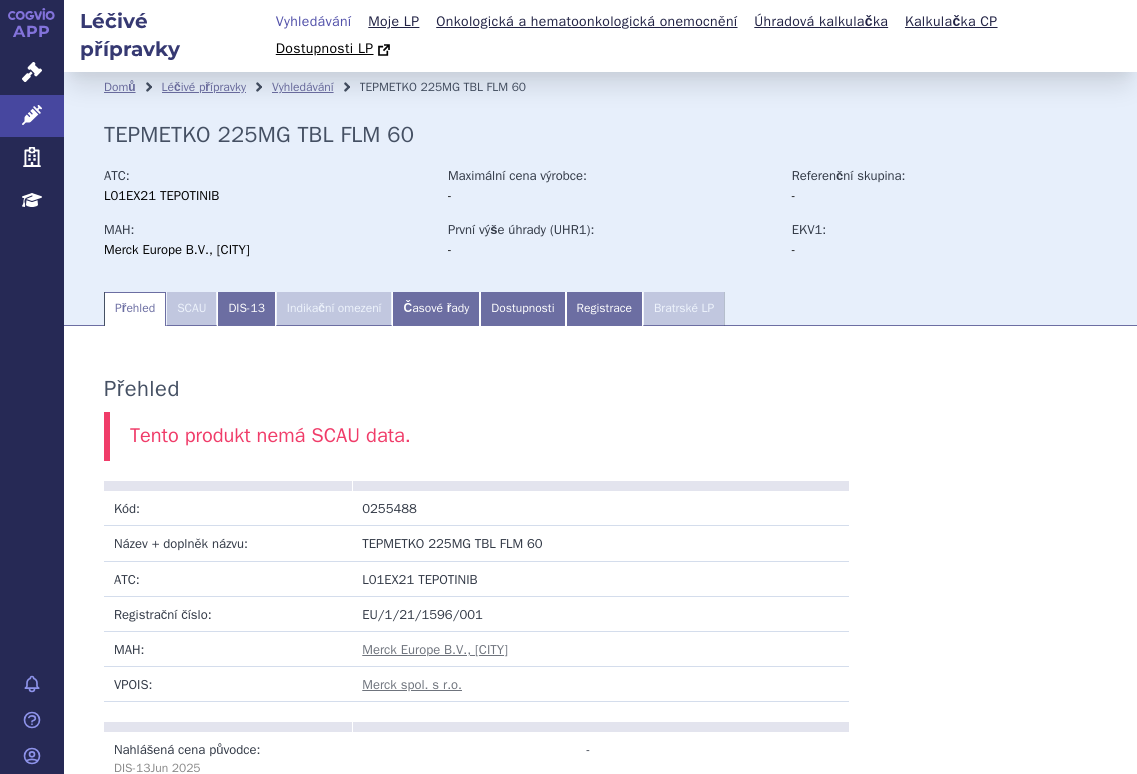 scroll, scrollTop: 0, scrollLeft: 0, axis: both 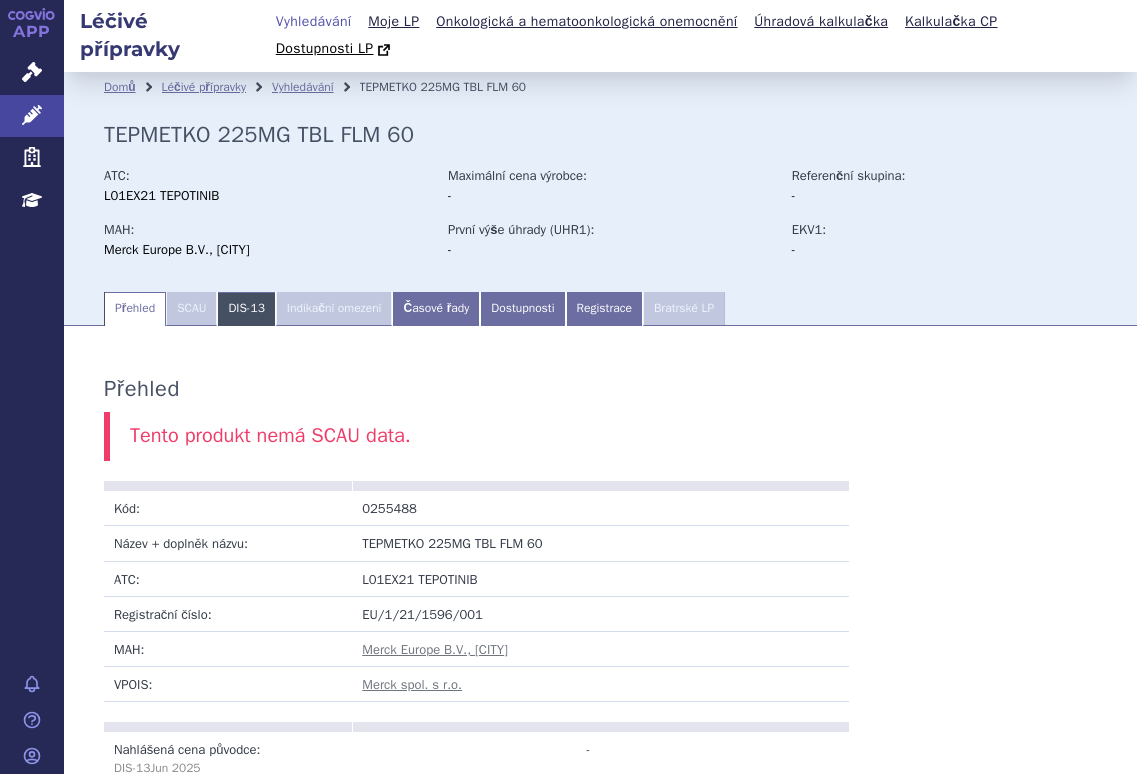 click on "DIS-13" at bounding box center [246, 309] 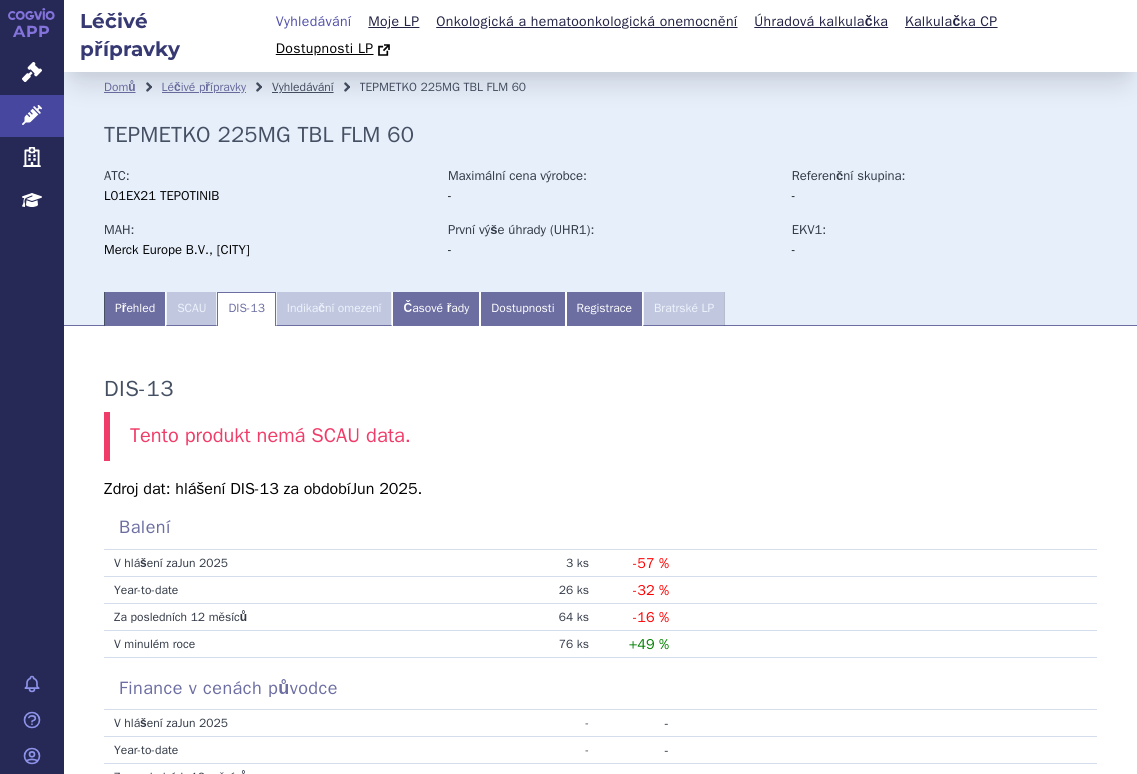 click on "Vyhledávání" at bounding box center [303, 87] 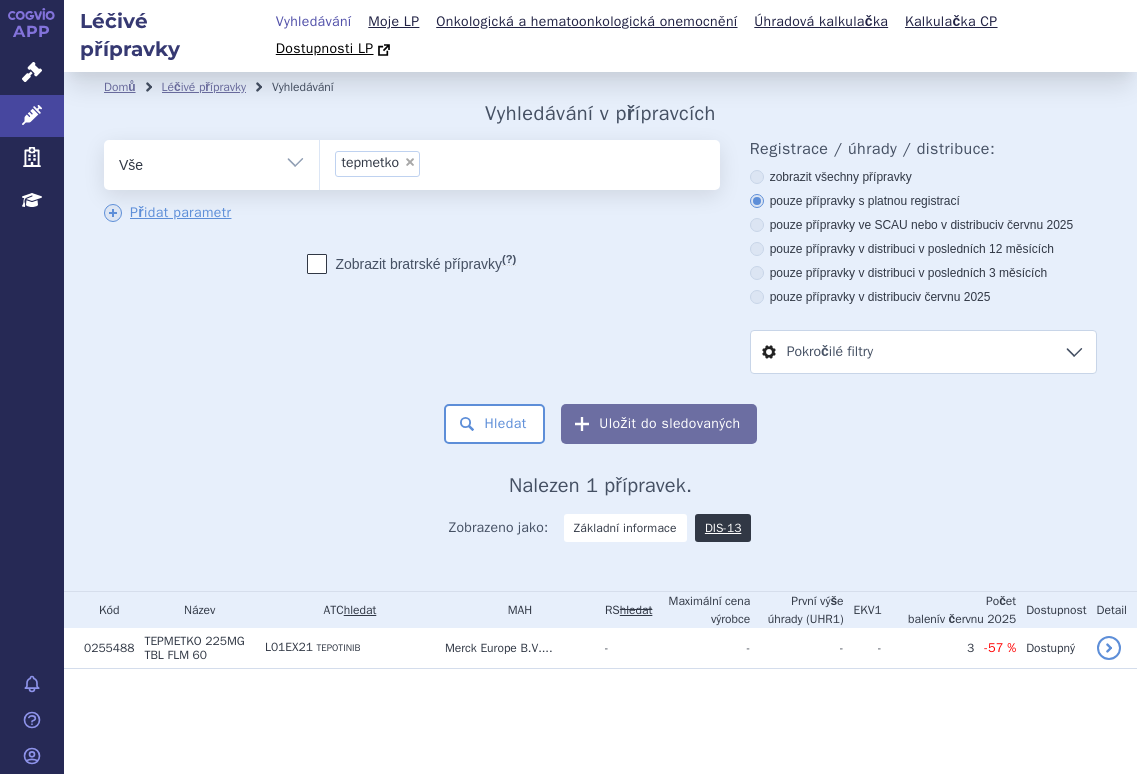 scroll, scrollTop: 0, scrollLeft: 0, axis: both 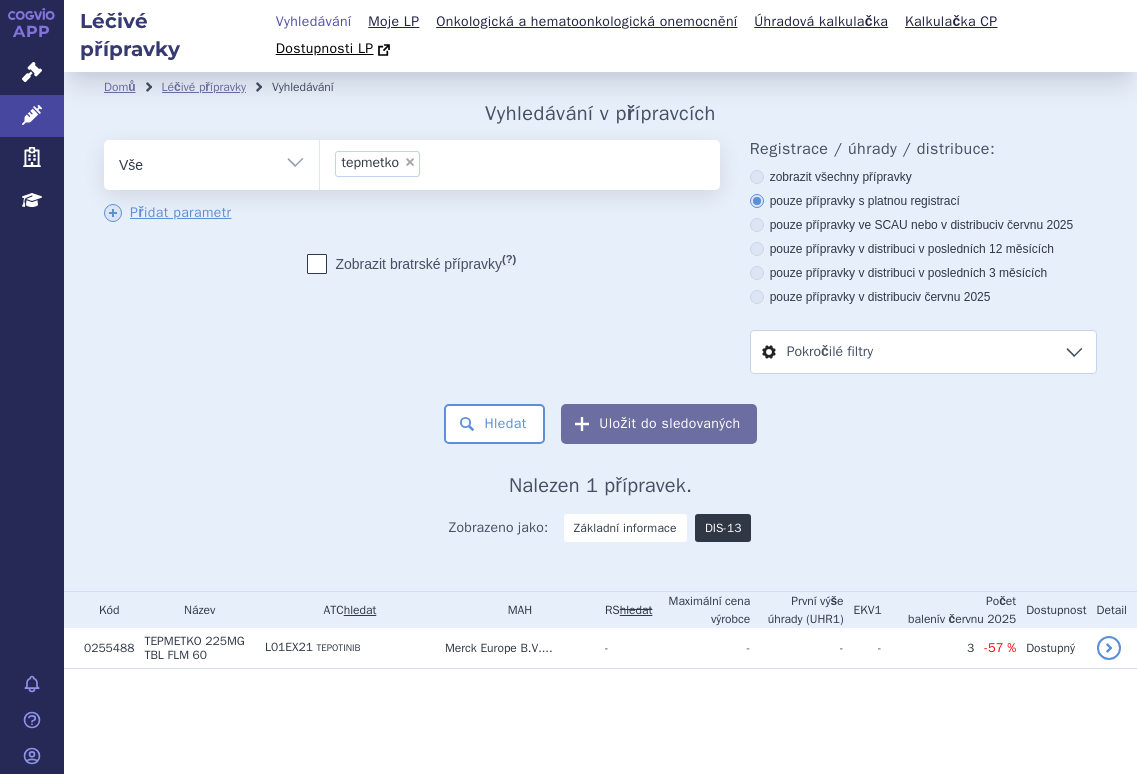 click on "DIS-13" at bounding box center (723, 528) 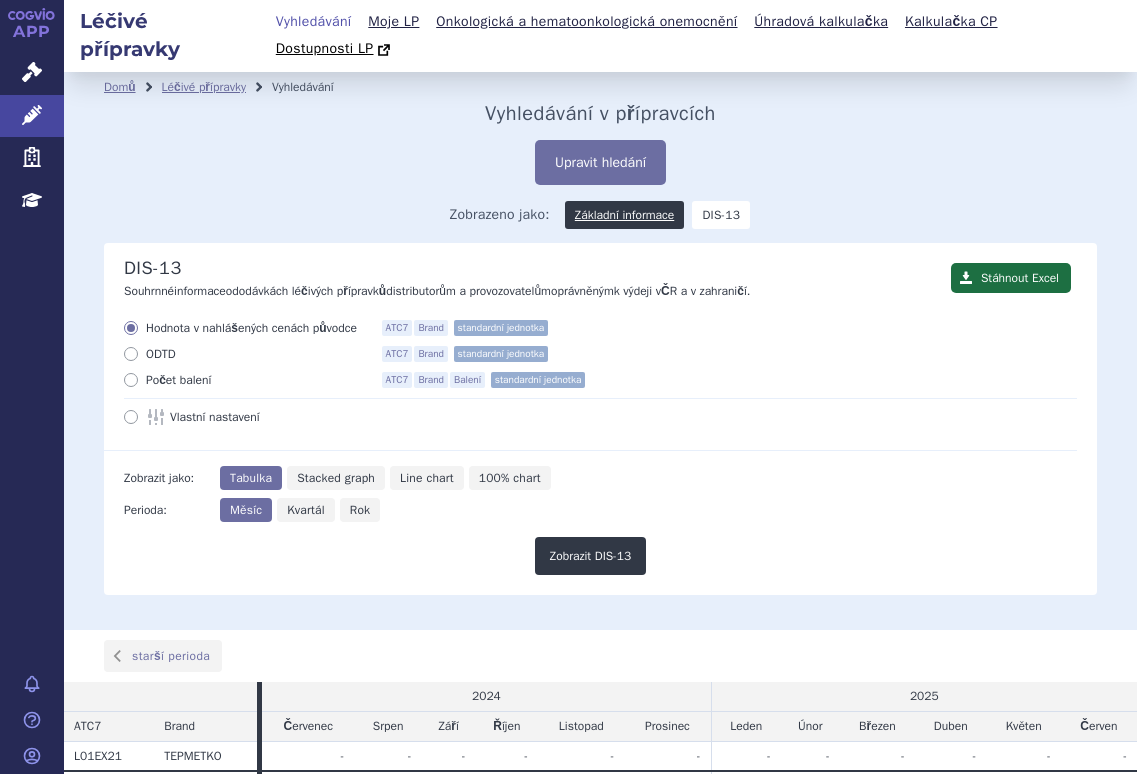 scroll, scrollTop: 0, scrollLeft: 0, axis: both 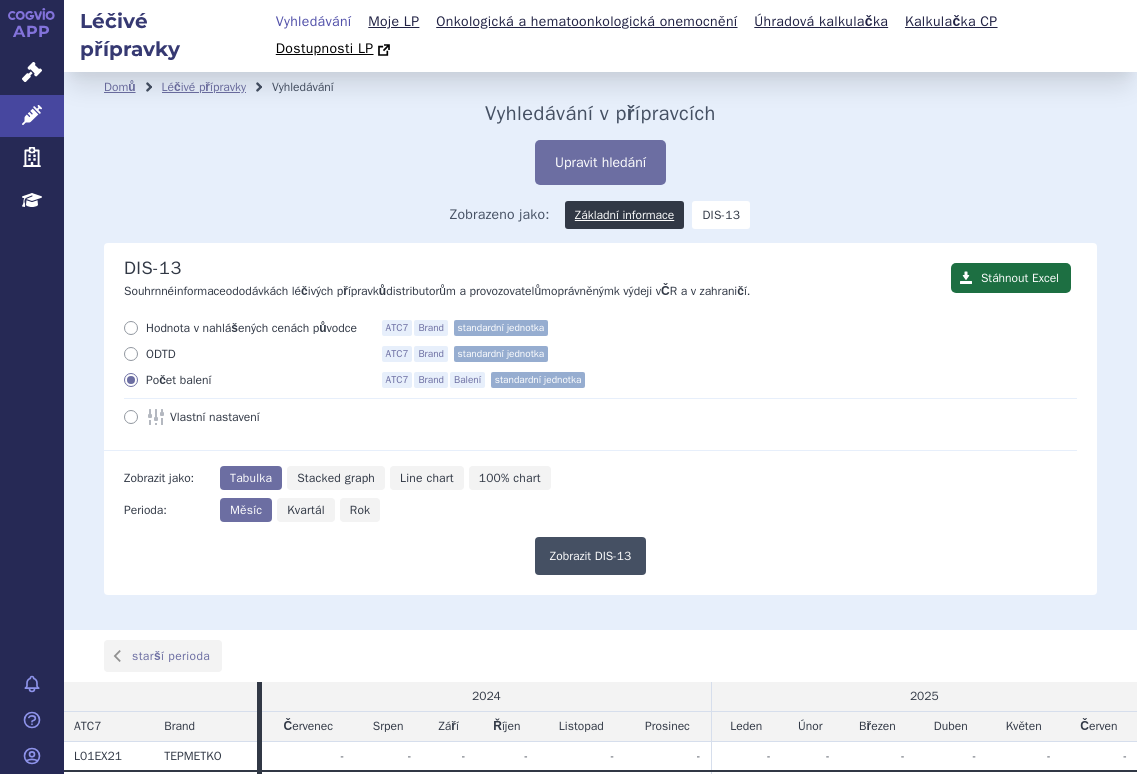 click on "Zobrazit DIS-13" at bounding box center (591, 556) 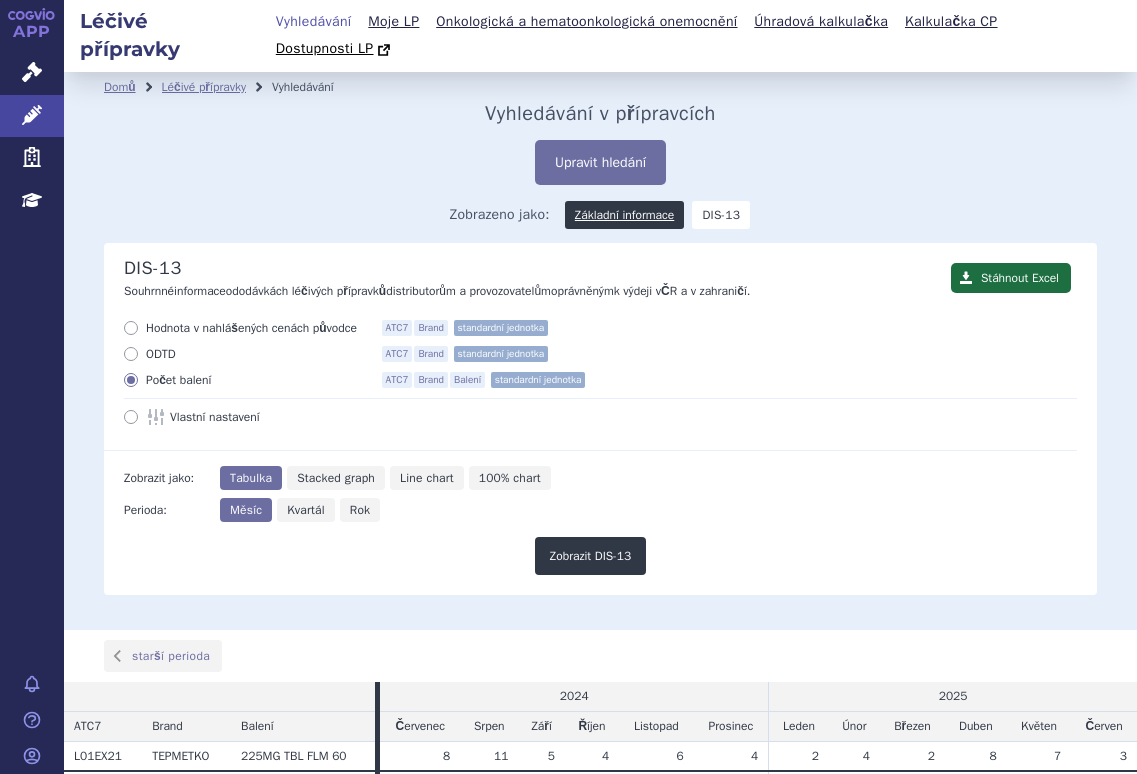 scroll, scrollTop: 0, scrollLeft: 0, axis: both 